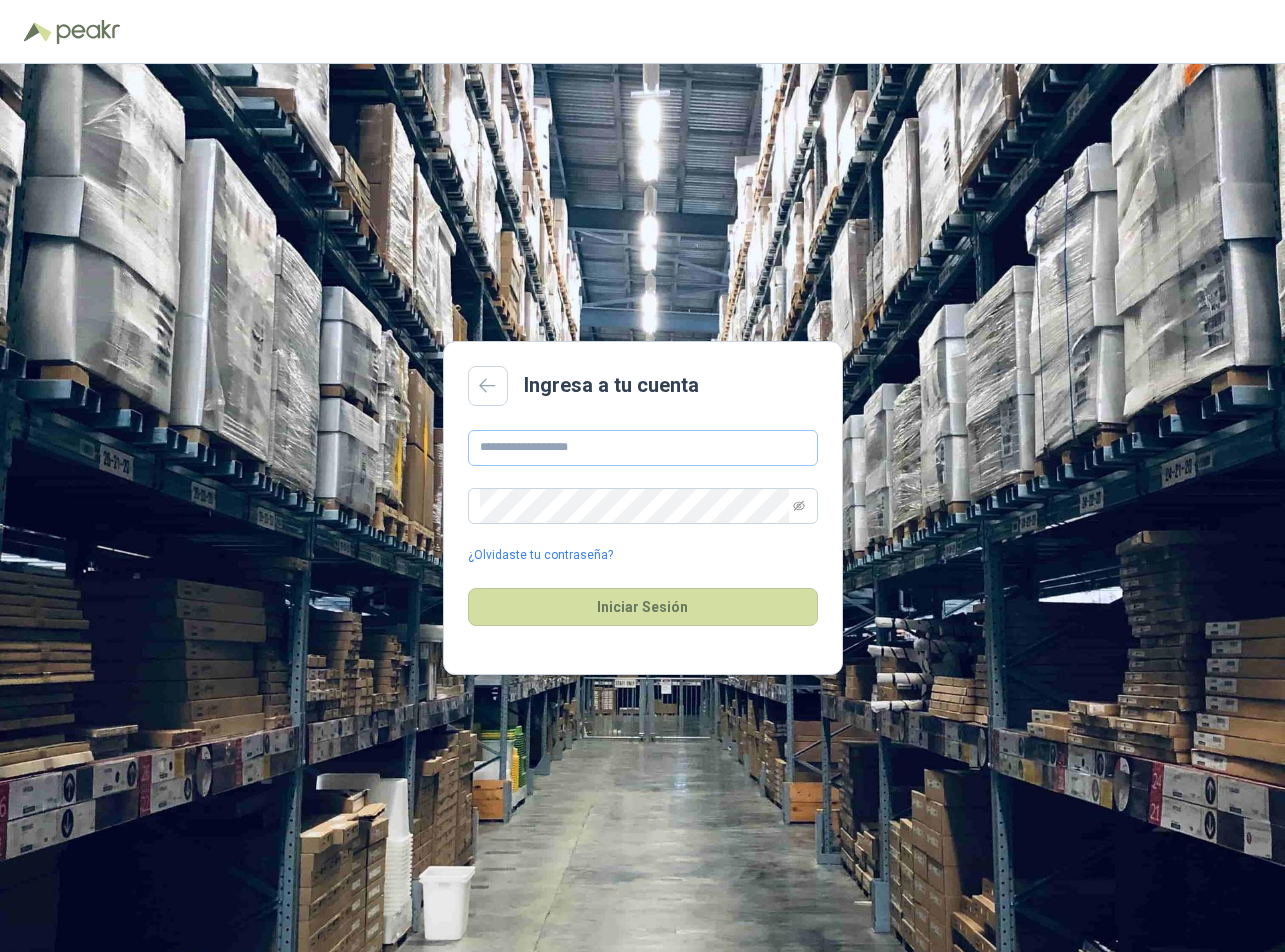 scroll, scrollTop: 0, scrollLeft: 0, axis: both 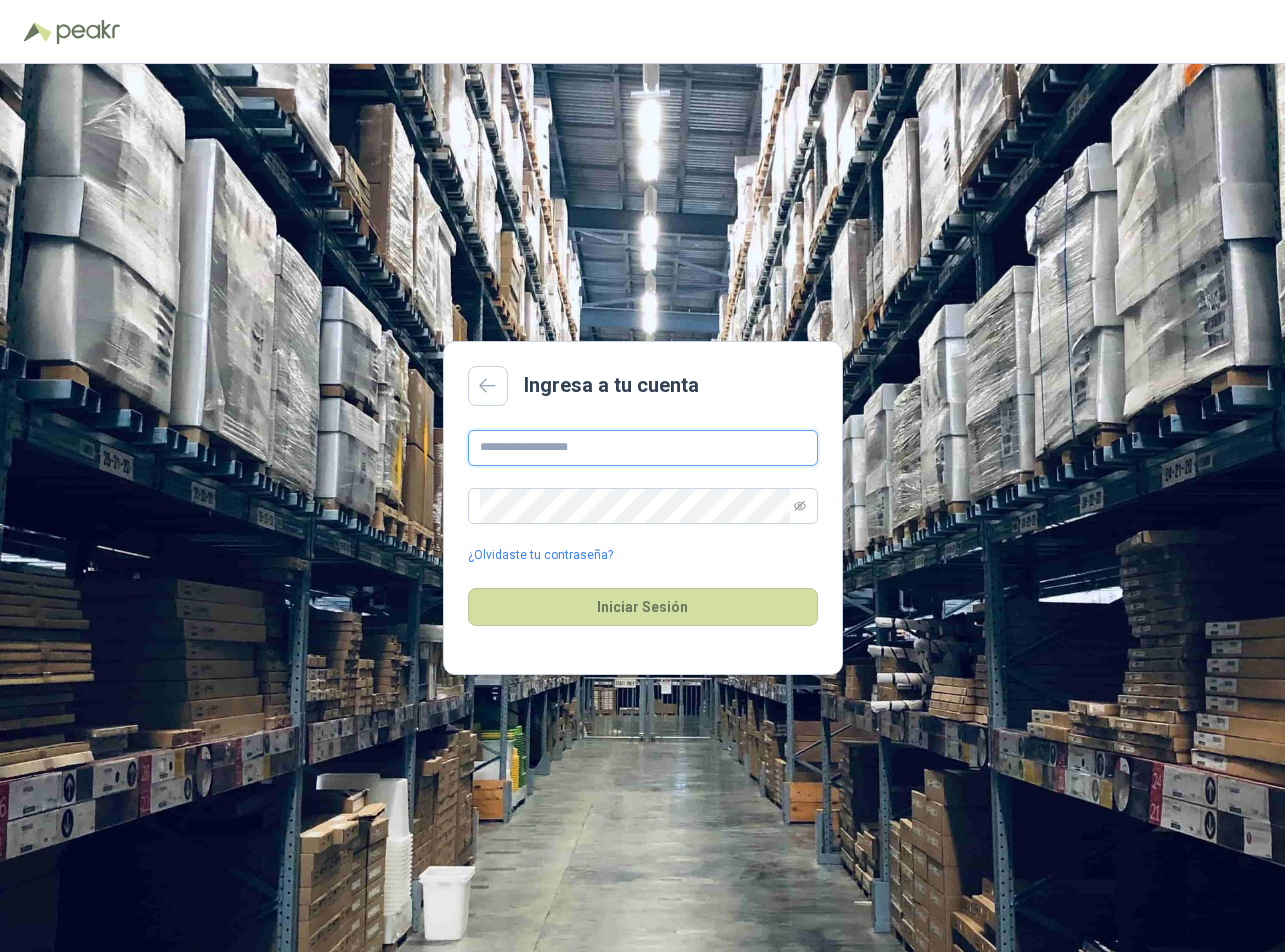 click at bounding box center (643, 448) 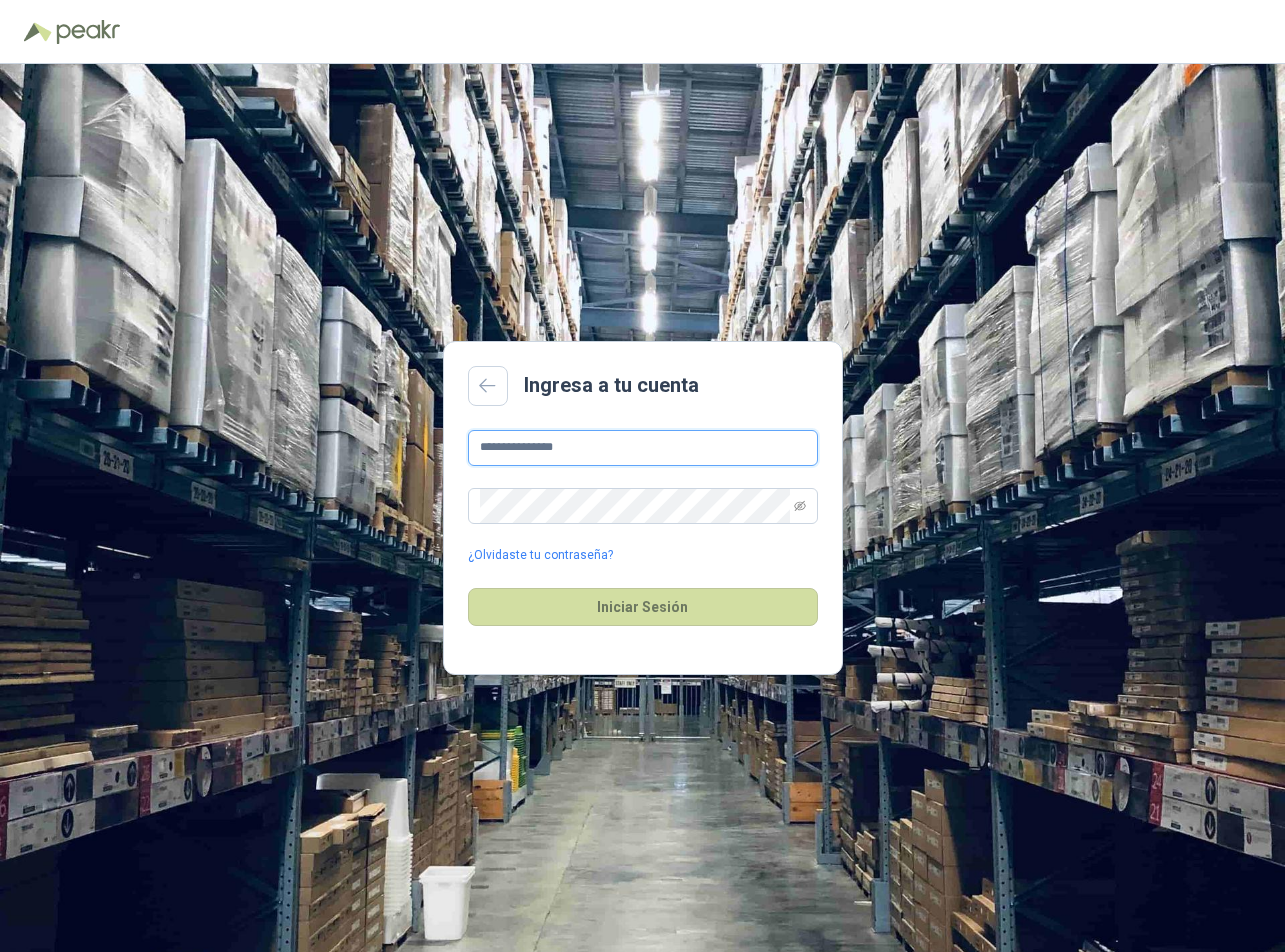 type on "**********" 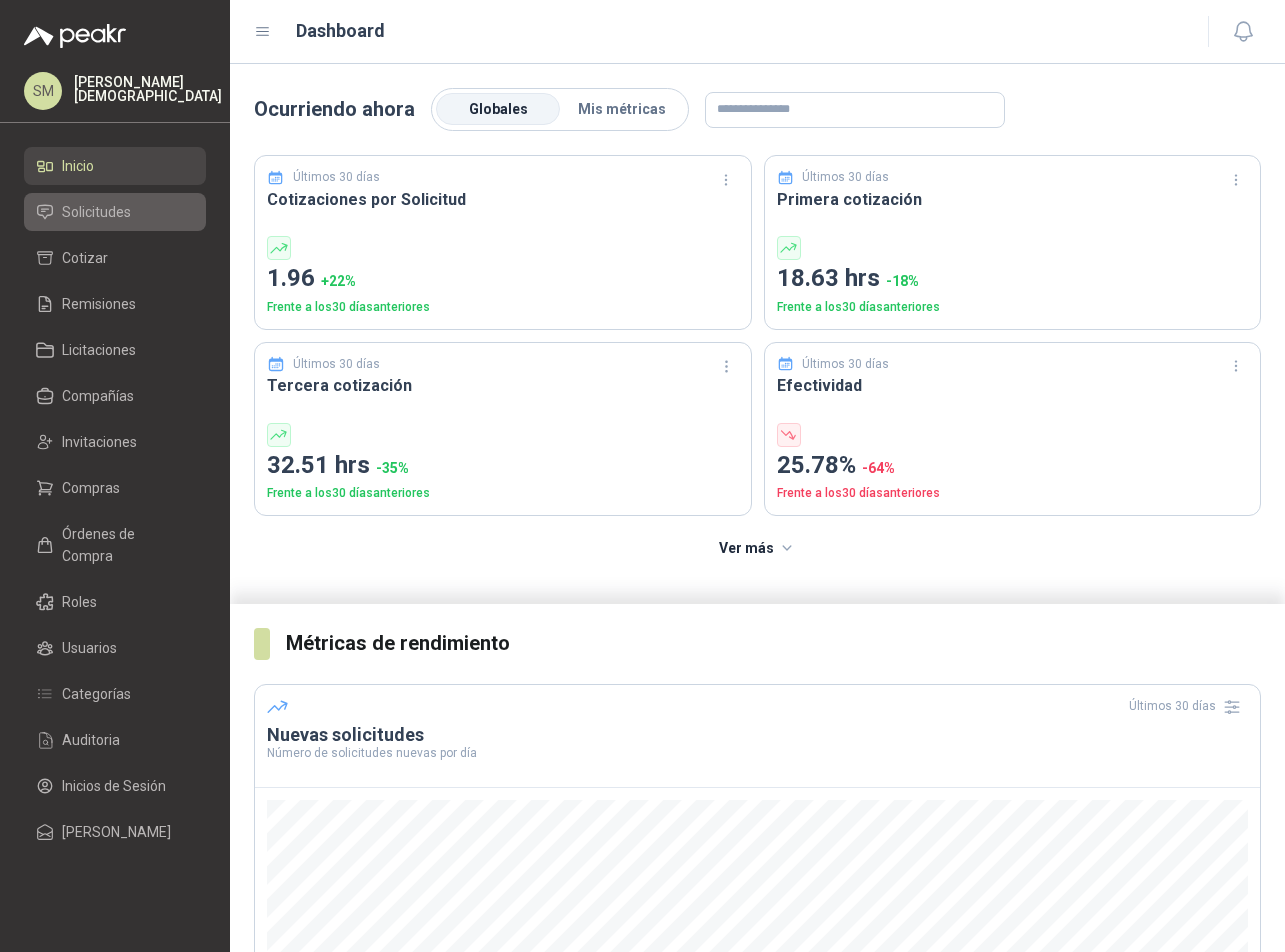 click on "Solicitudes" at bounding box center (96, 212) 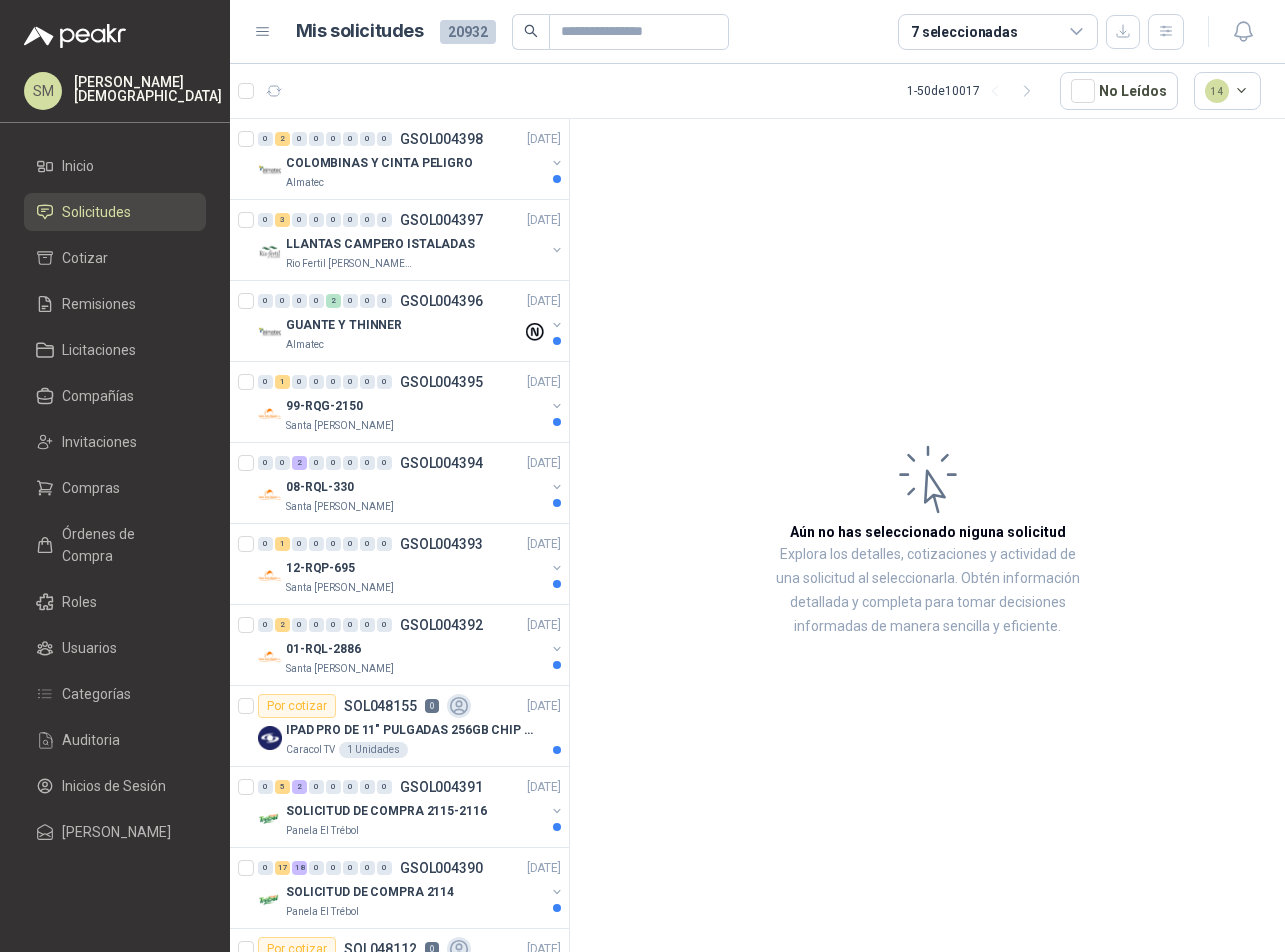 click on "SM [PERSON_NAME]   Inicio   Solicitudes   Cotizar   Remisiones   Licitaciones   Compañías   Invitaciones   Compras   Órdenes de Compra   Roles   Usuarios   Categorías   Auditoria   Inicios de Sesión   [PERSON_NAME] Mis solicitudes 20932 7 seleccionadas   1 - 50  de  10017 No Leídos 14 0   2   0   0   0   0   0   0   GSOL004398 [DATE]   COLOMBINAS Y CINTA PELIGRO Almatec   0   3   0   0   0   0   0   0   GSOL004397 [DATE]   LLANTAS CAMPERO ISTALADAS Rio Fertil [PERSON_NAME] S.A.S.   0   0   0   0   2   0   0   0   GSOL004396 [DATE]   GUANTE Y THINNER Almatec   0   1   0   0   0   0   0   0   GSOL004395 [DATE]   99-RQG-2150 Santa [PERSON_NAME]   0   0   2   0   0   0   0   0   GSOL004394 [DATE]   08-RQL-330 Santa [PERSON_NAME]   0   1   0   0   0   0   0   0   GSOL004393 [DATE]   12-RQP-695 Santa [PERSON_NAME]   0   2   0   0   0   0   0   0   GSOL004392 [DATE]   01-RQL-2886 Santa [PERSON_NAME]   Por cotizar SOL048155 0 [DATE]   IPAD PRO DE 11" PULGADAS 256GB CHIP M4 WIFI NEGRO - MVV83CL/A" at bounding box center [642, 476] 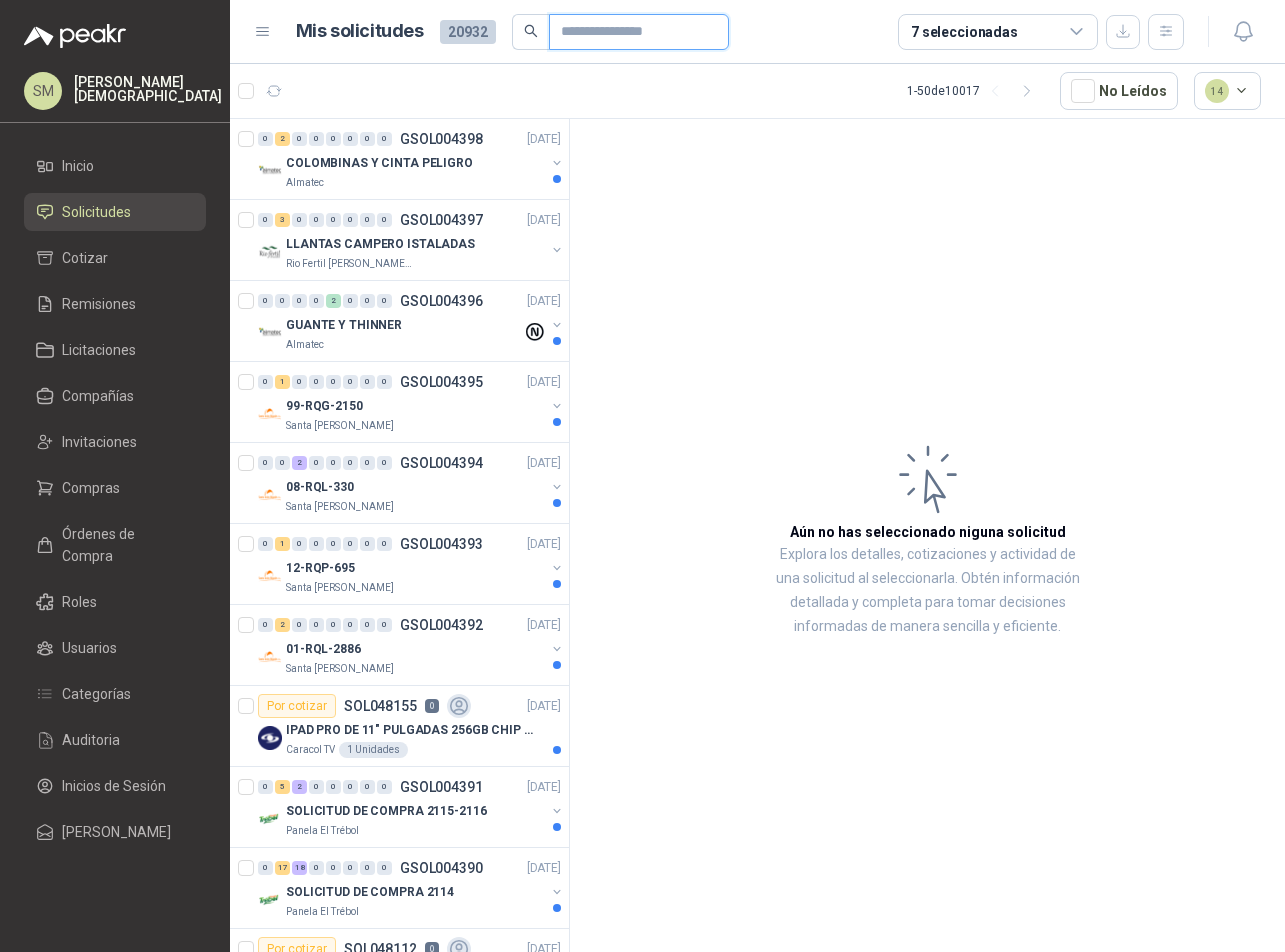 click at bounding box center (631, 32) 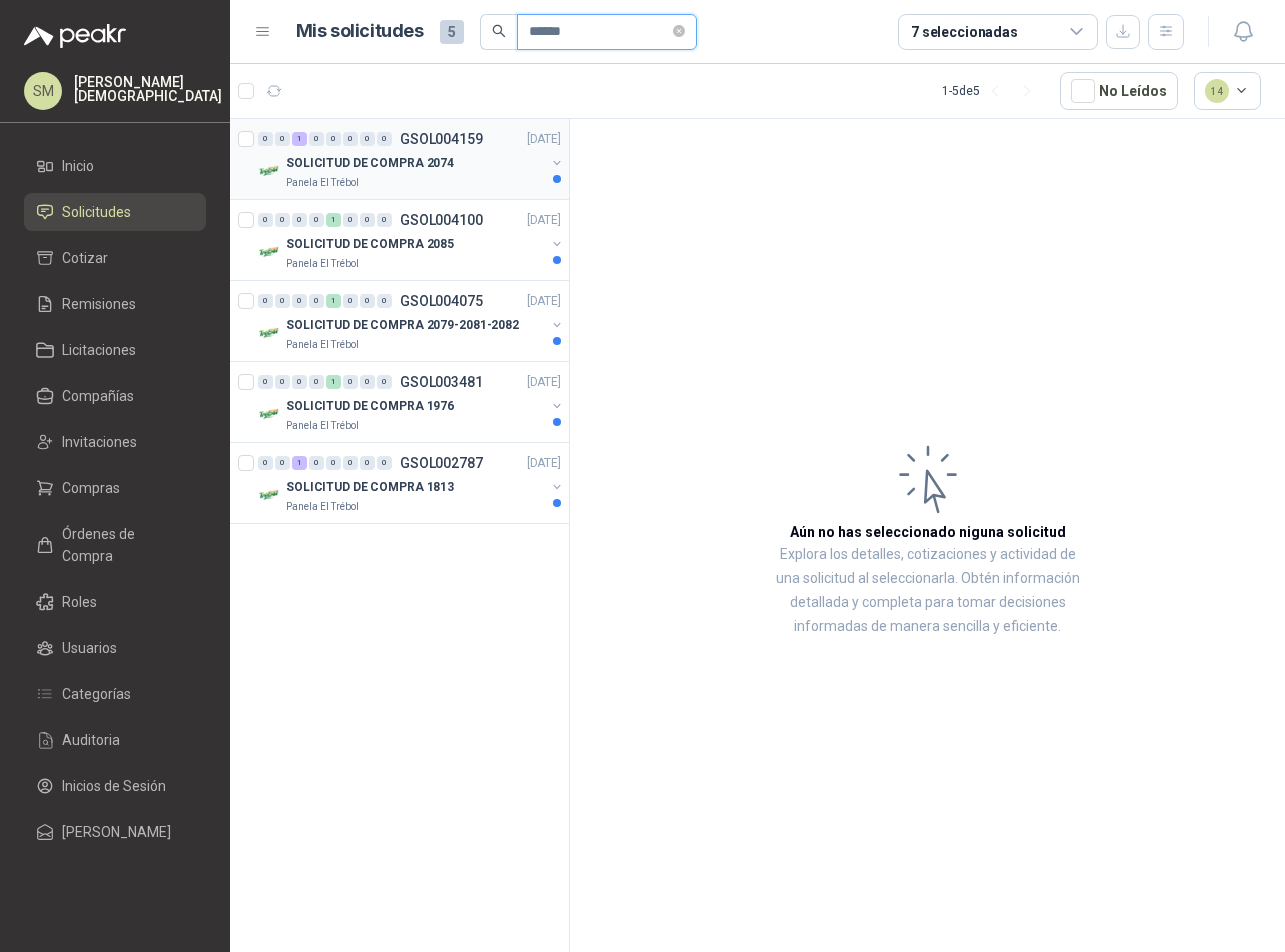 type on "******" 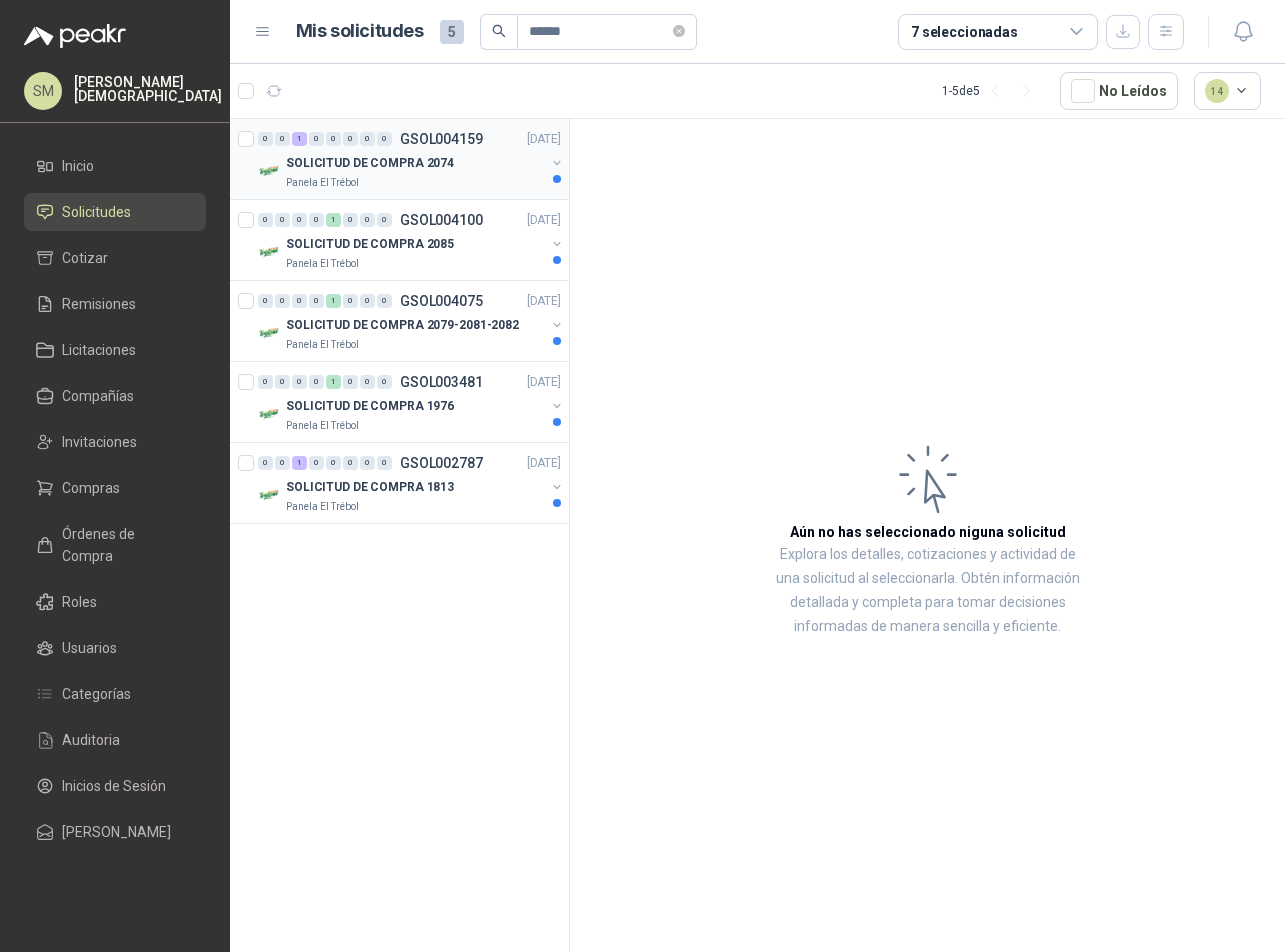 click on "SOLICITUD DE COMPRA 2074" at bounding box center (370, 163) 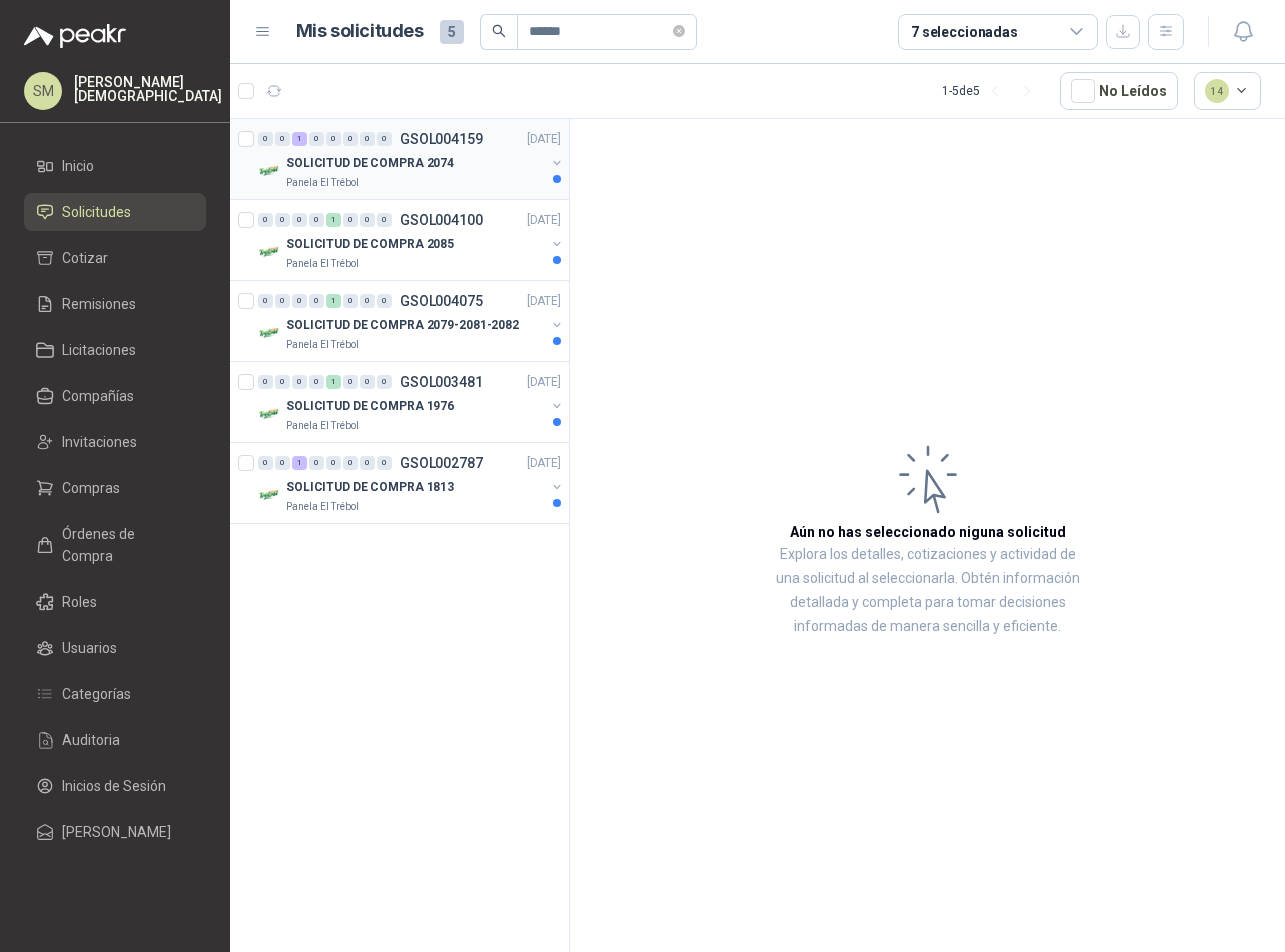 click on "SOLICITUD DE COMPRA 2074" at bounding box center (415, 163) 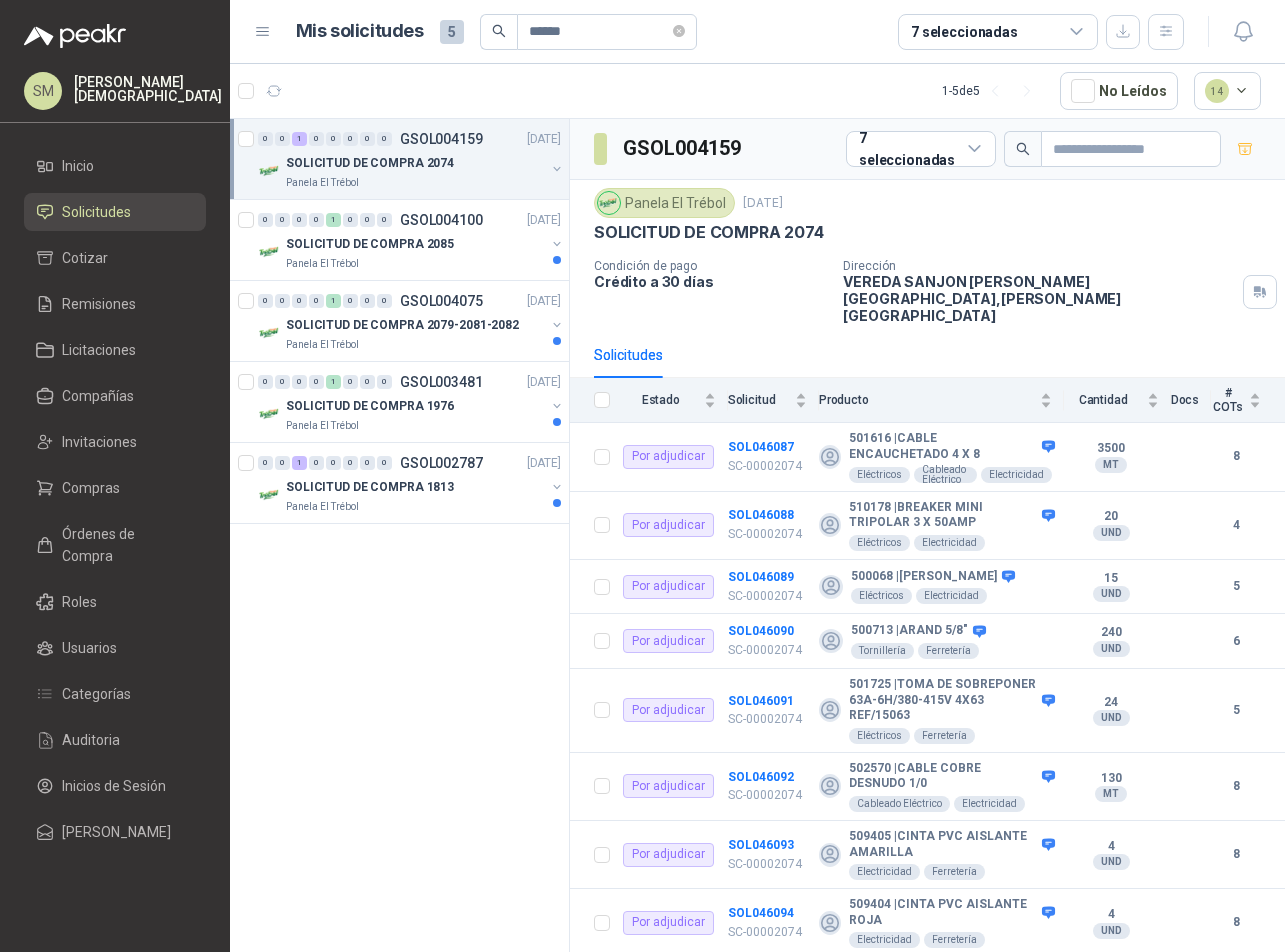 click on "SOLICITUD DE COMPRA 2074" at bounding box center [415, 163] 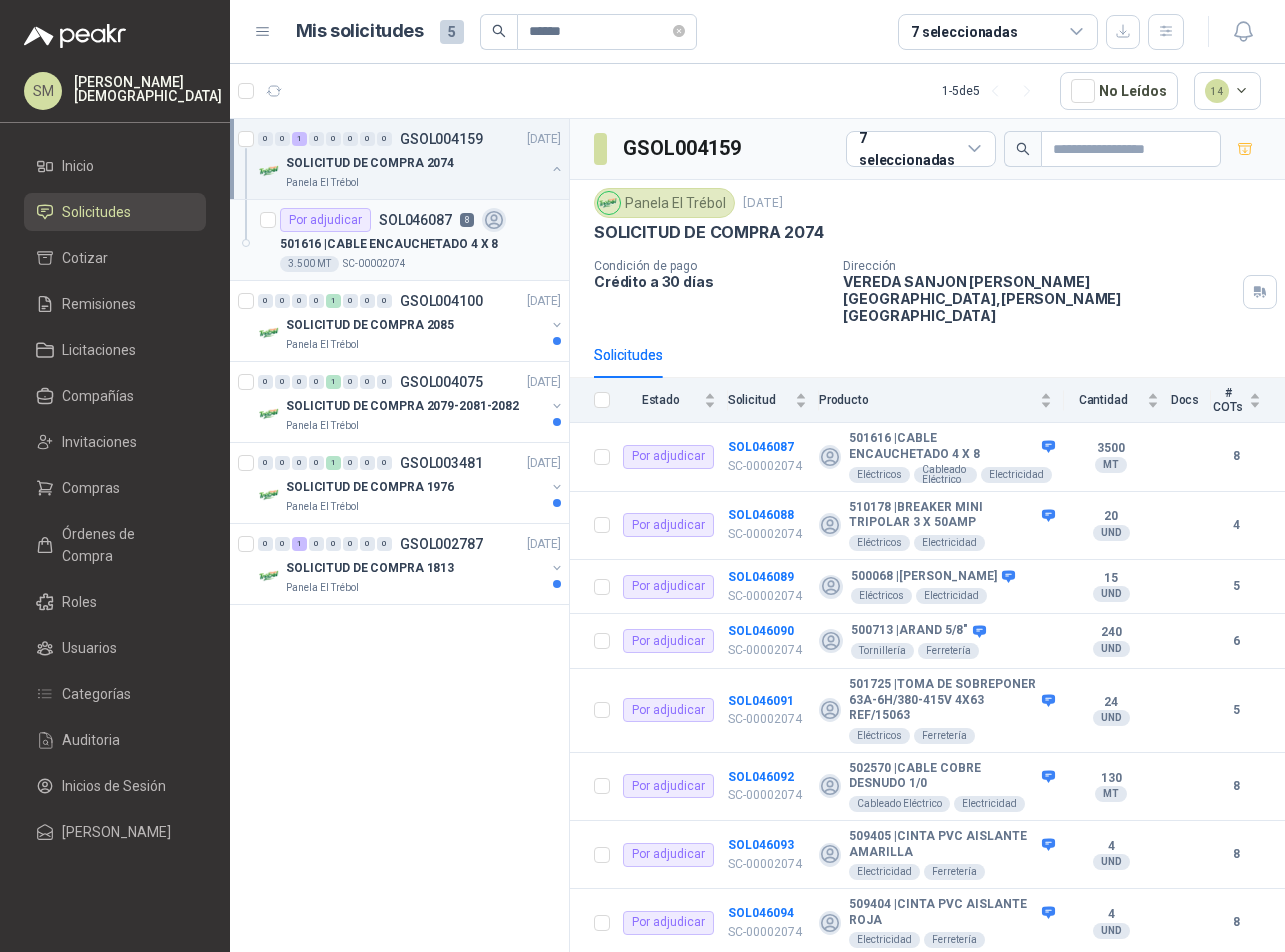 click on "3.500   MT   SC-00002074" at bounding box center [420, 264] 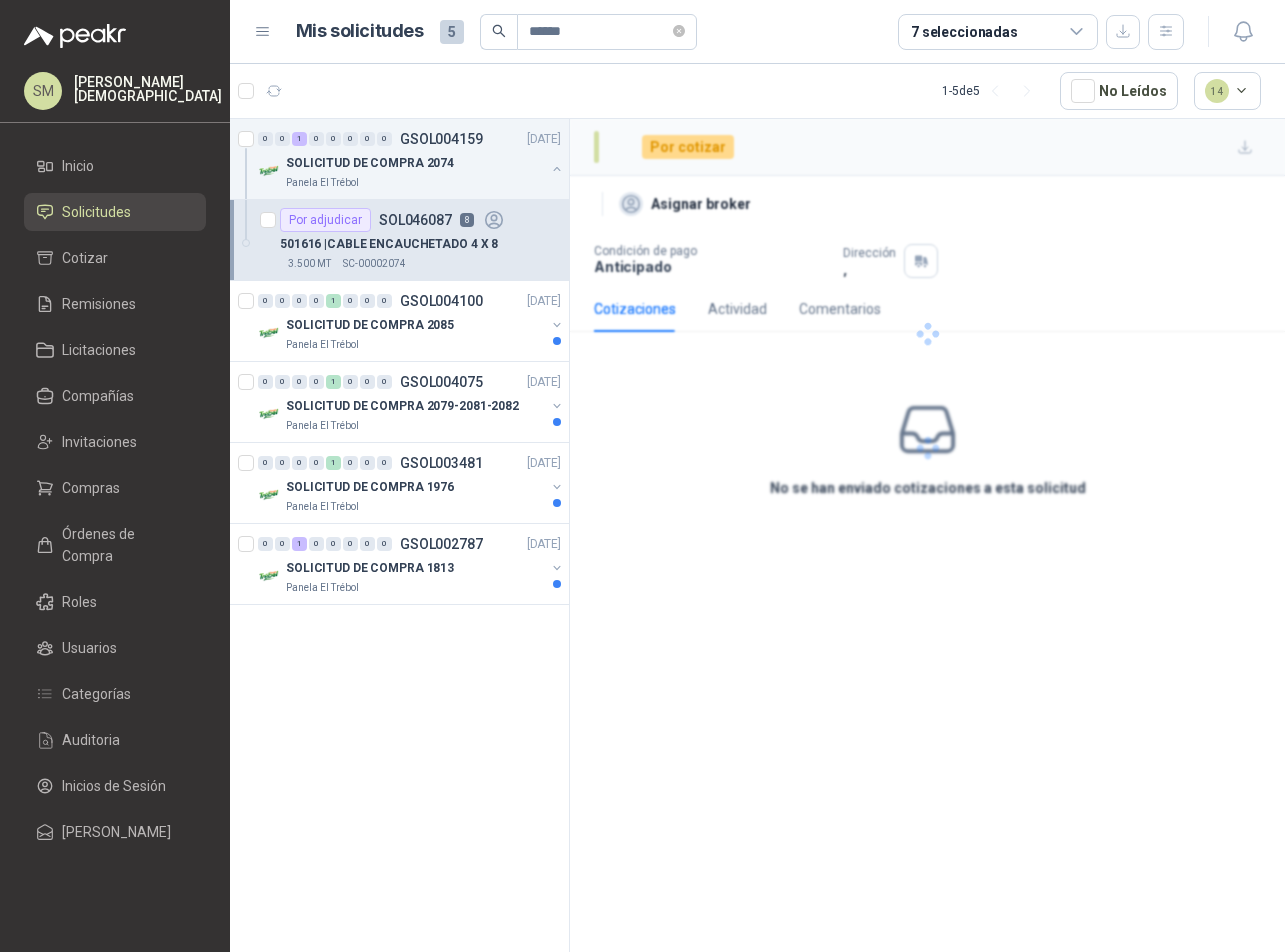 click on "501616 |  CABLE ENCAUCHETADO 4 X 8" at bounding box center [389, 244] 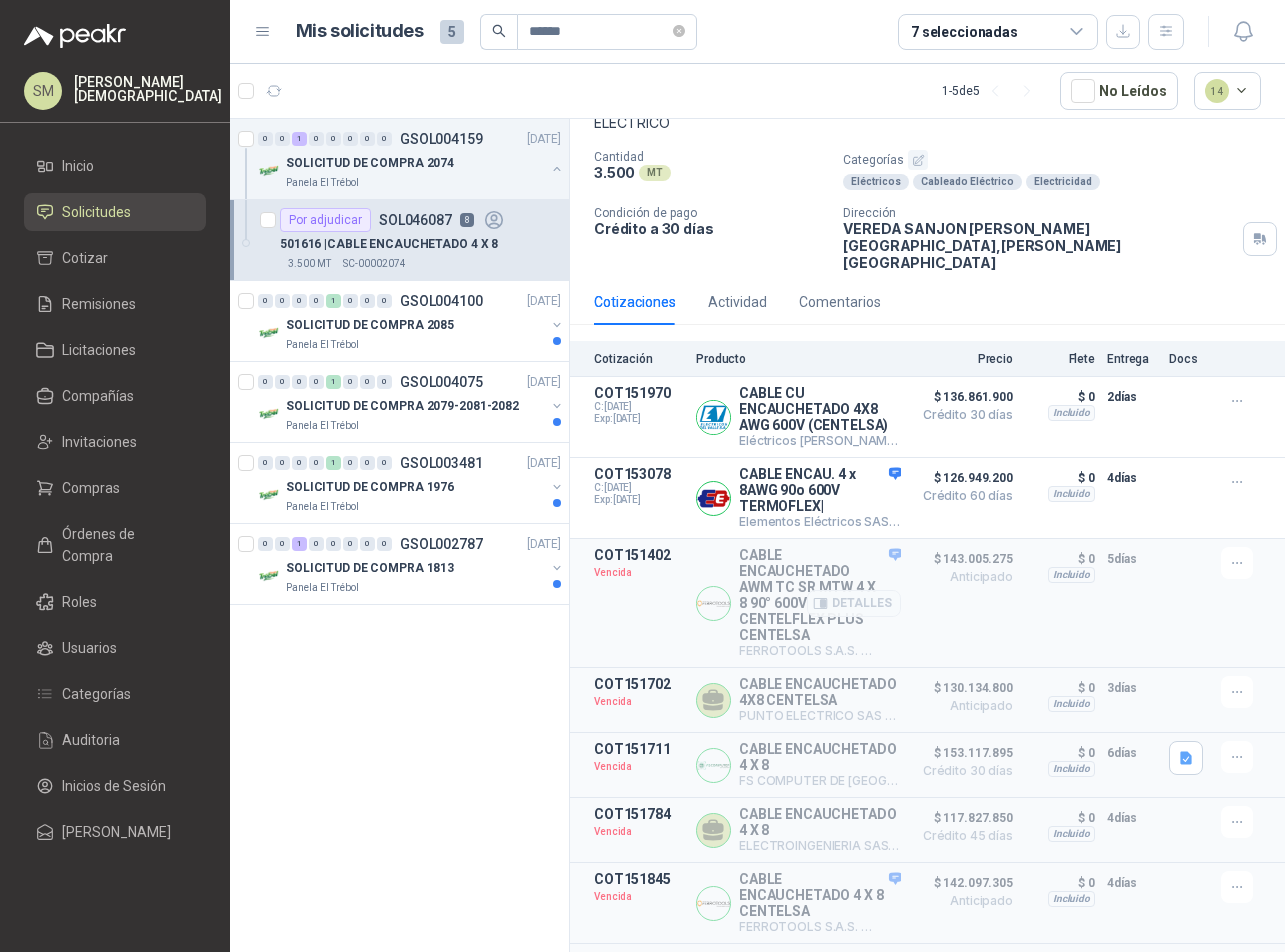 scroll, scrollTop: 139, scrollLeft: 0, axis: vertical 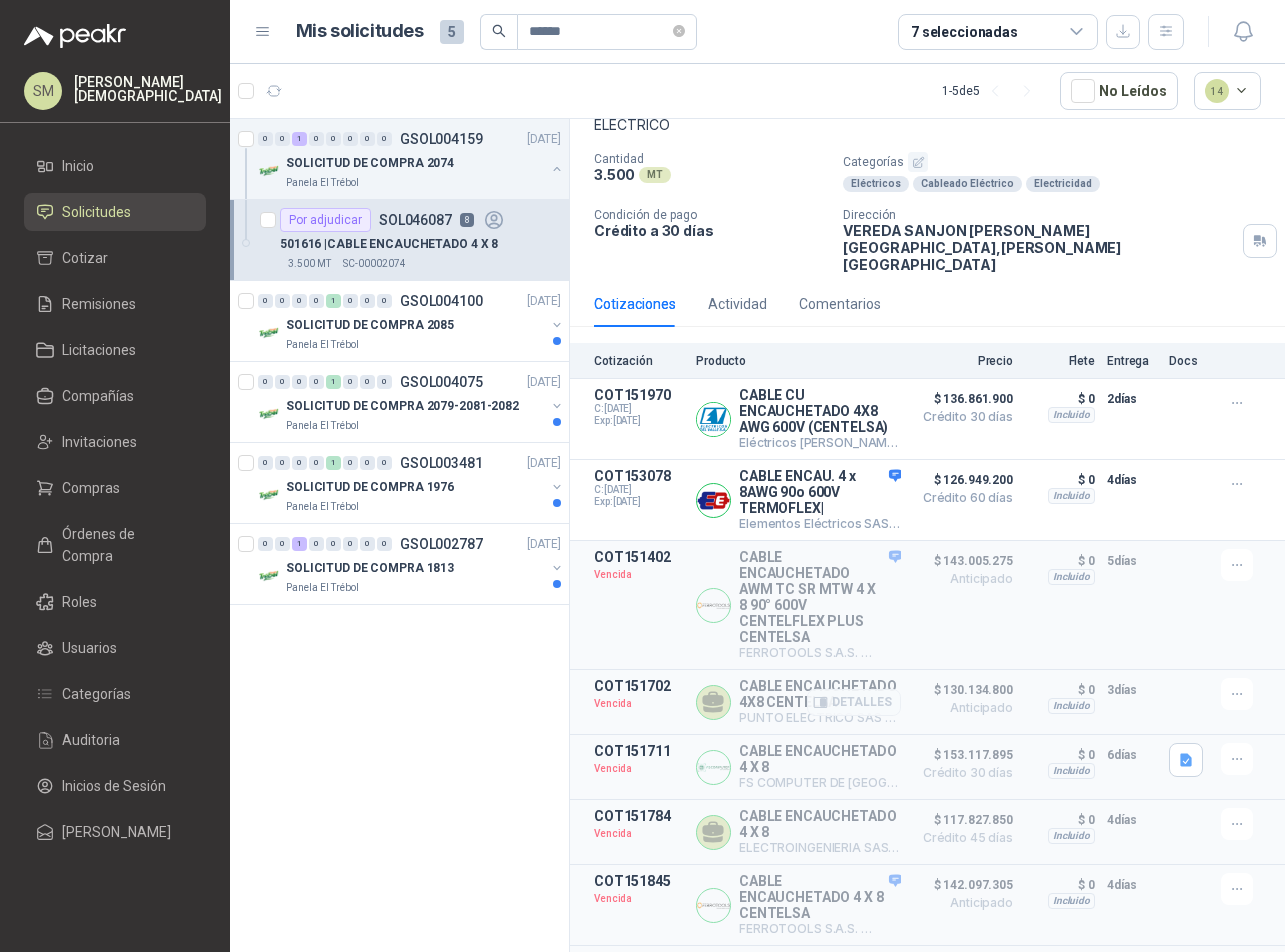 drag, startPoint x: 867, startPoint y: 595, endPoint x: 884, endPoint y: 653, distance: 60.440052 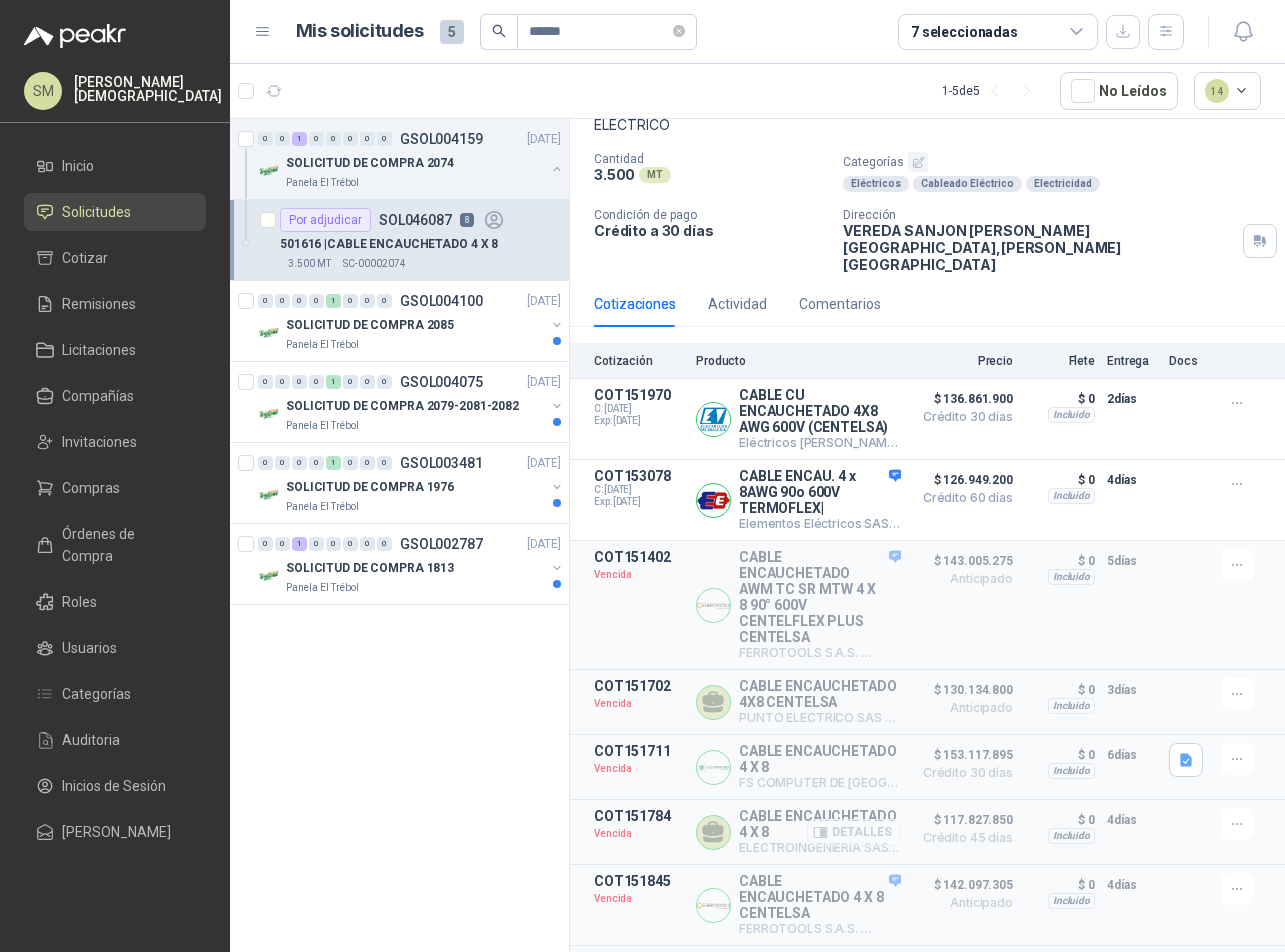 click on "Detalles" at bounding box center [854, 832] 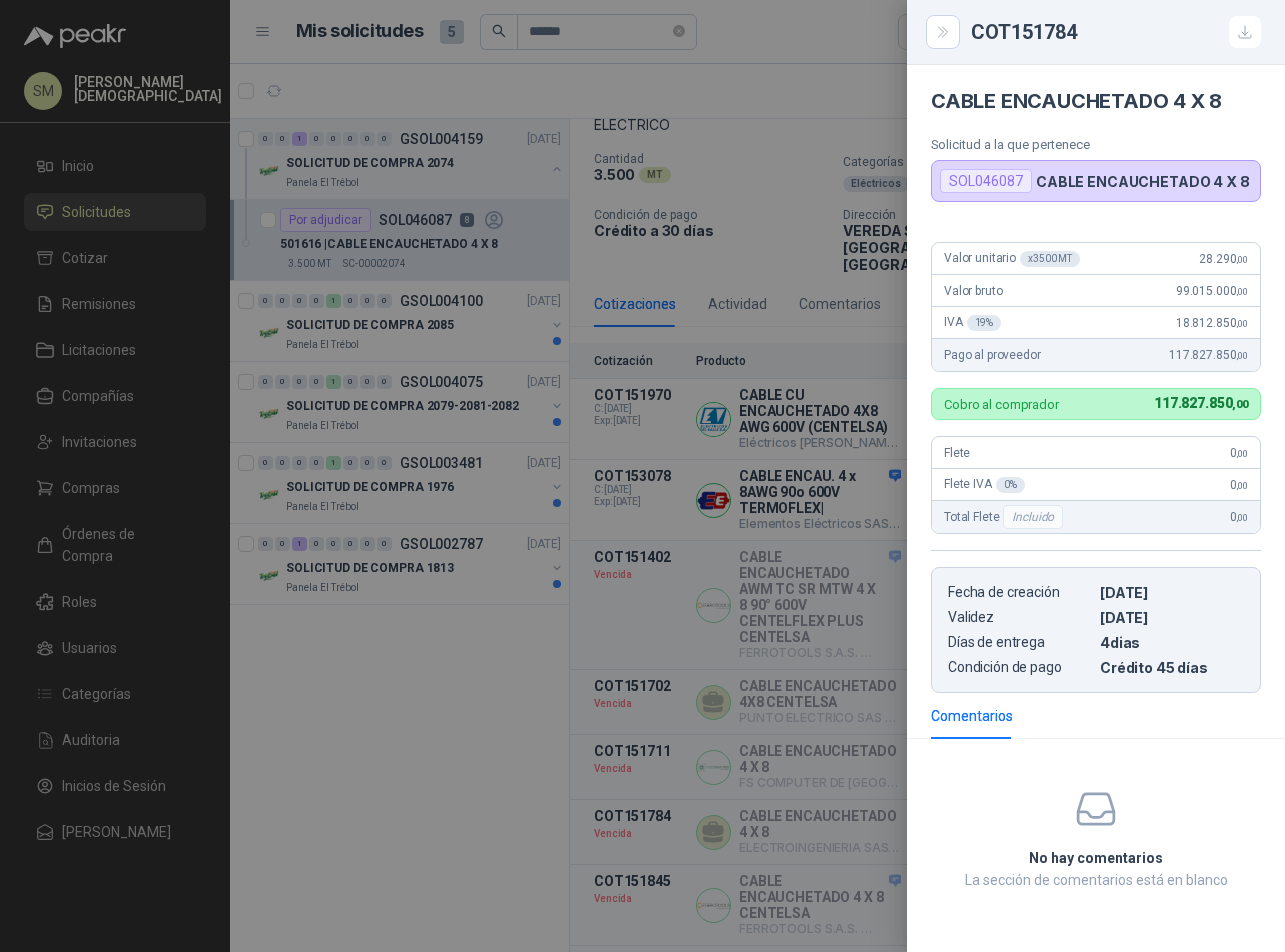 click at bounding box center [642, 476] 